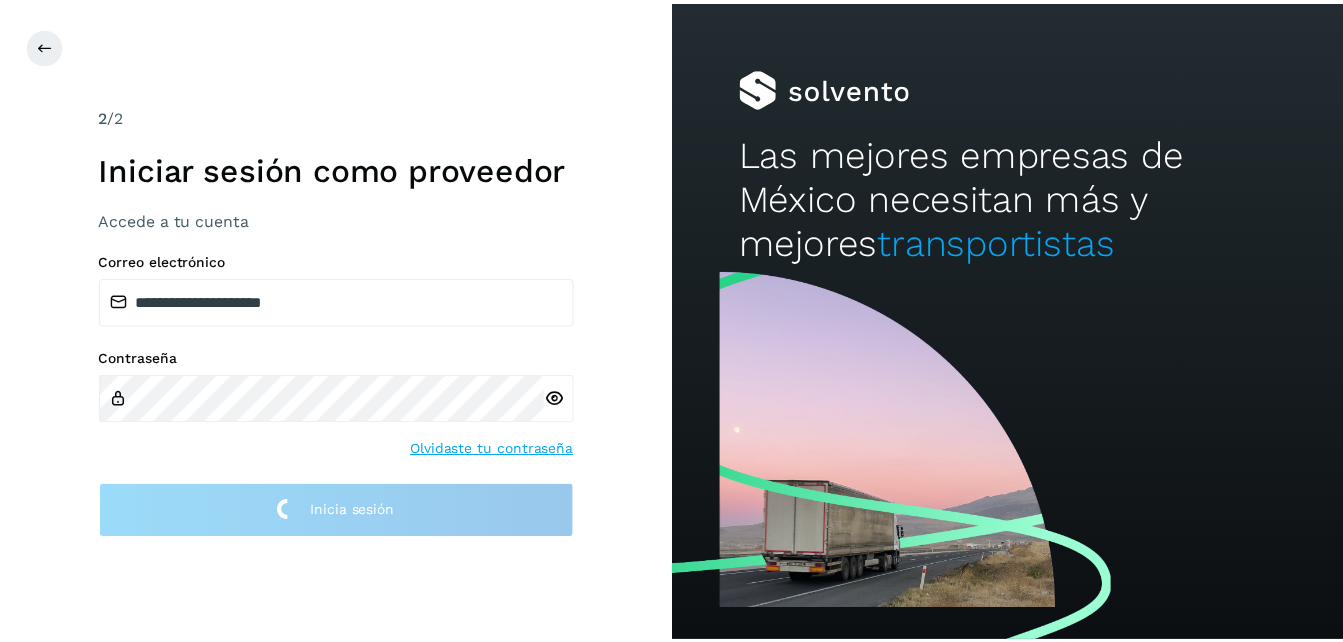 scroll, scrollTop: 0, scrollLeft: 0, axis: both 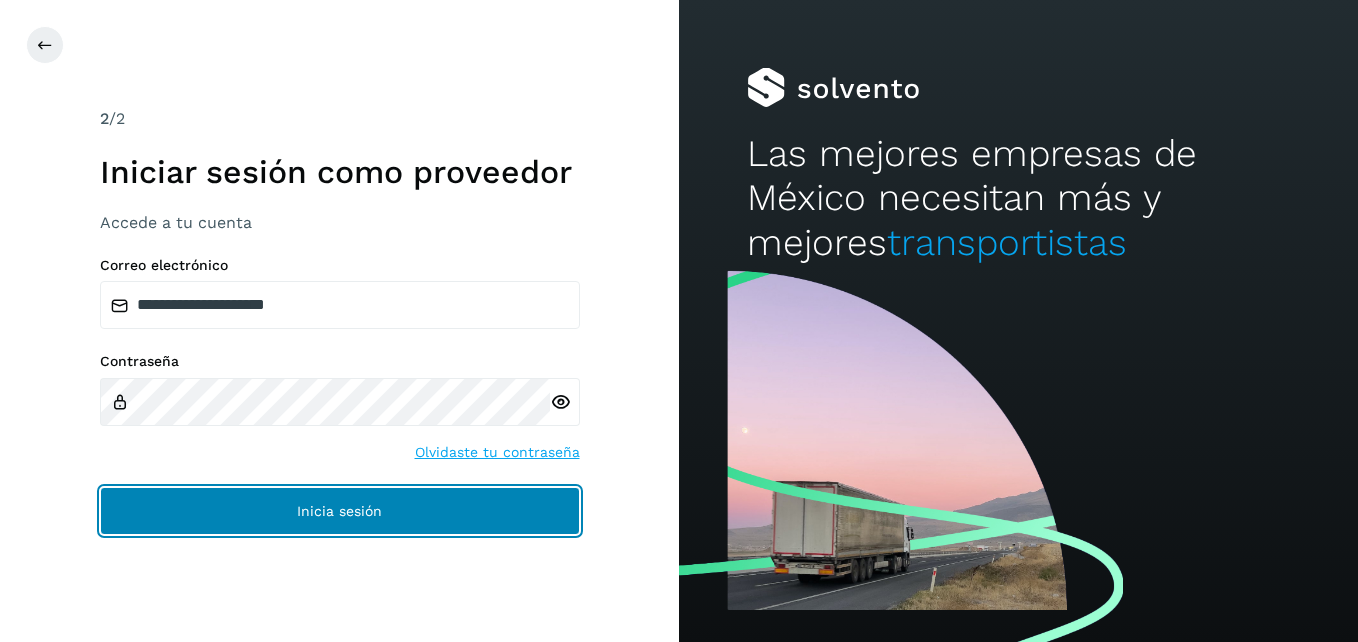 click on "Inicia sesión" at bounding box center (340, 511) 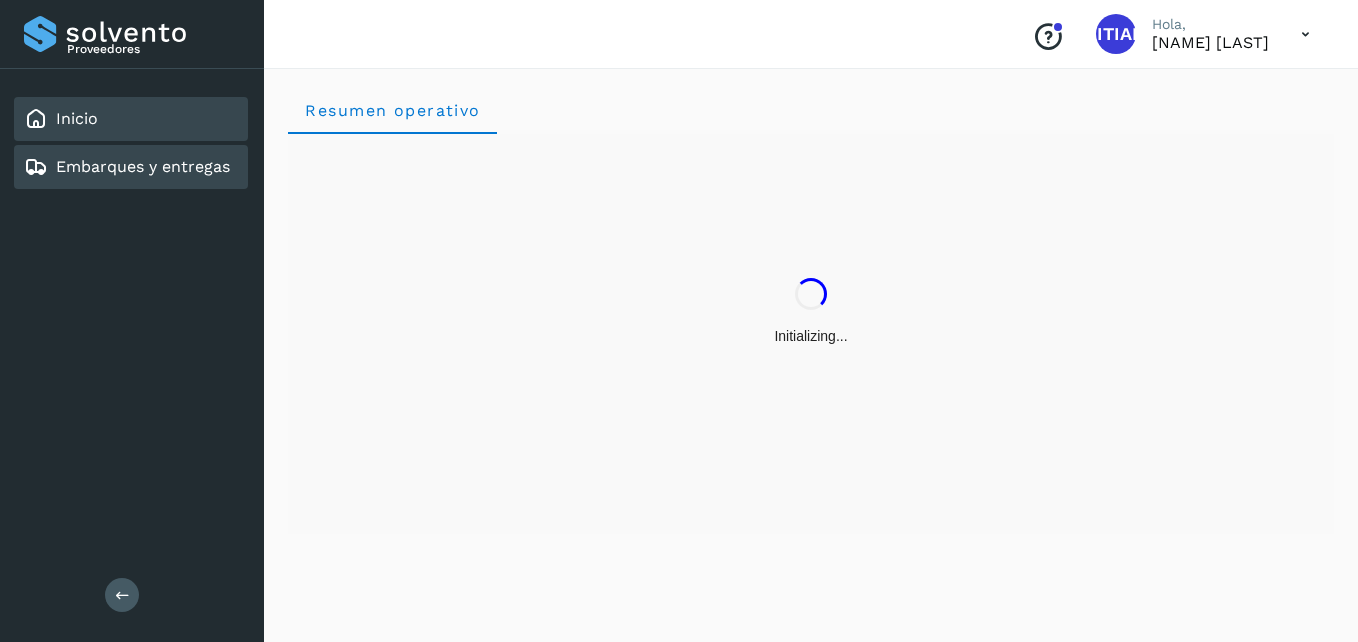 click on "Embarques y entregas" at bounding box center [143, 166] 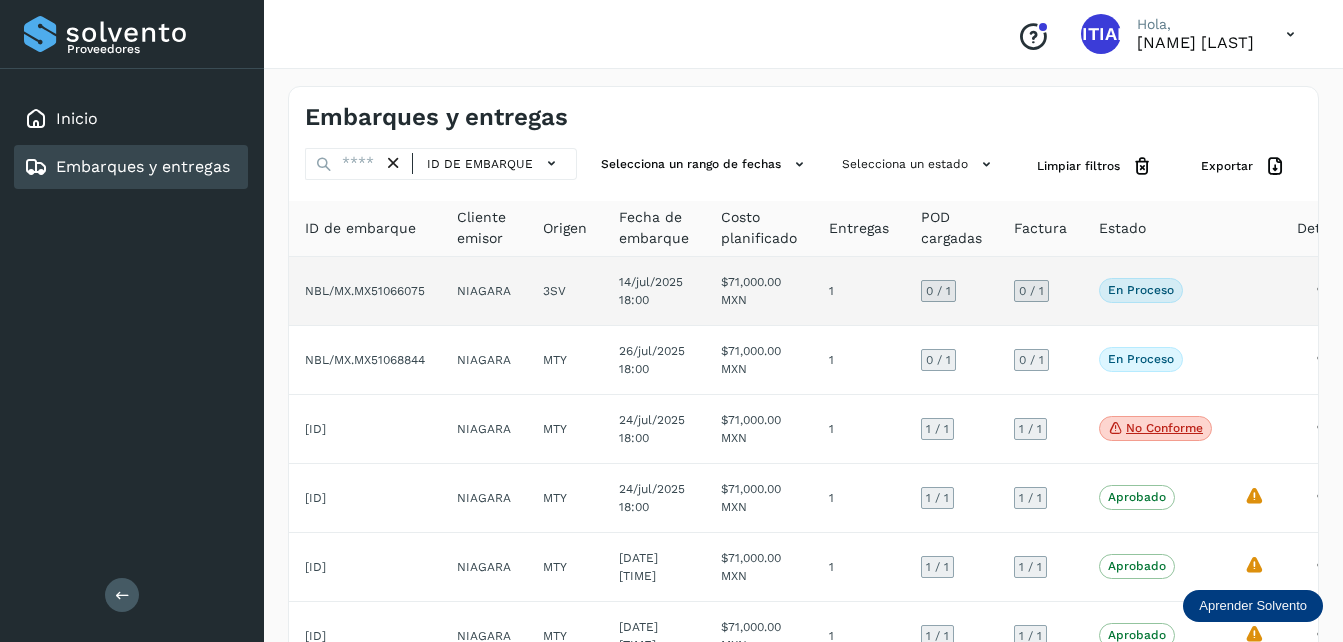 click on "NBL/MX.MX51066075" 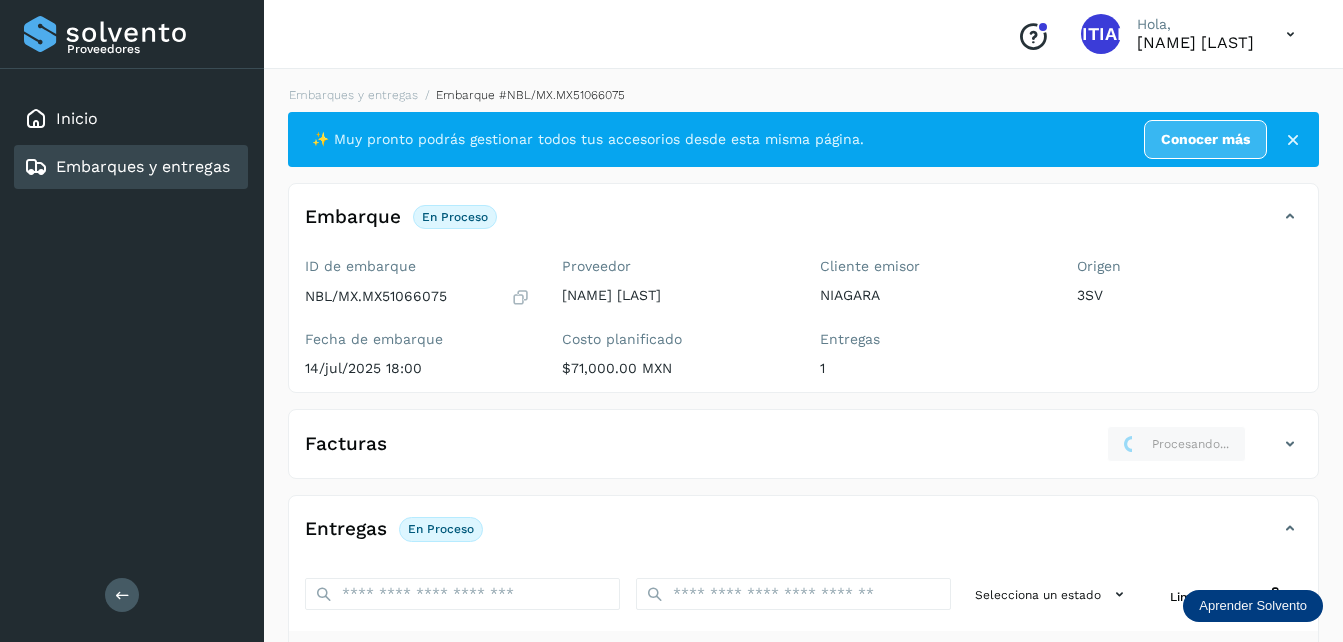 click on "Facturas Procesando..." 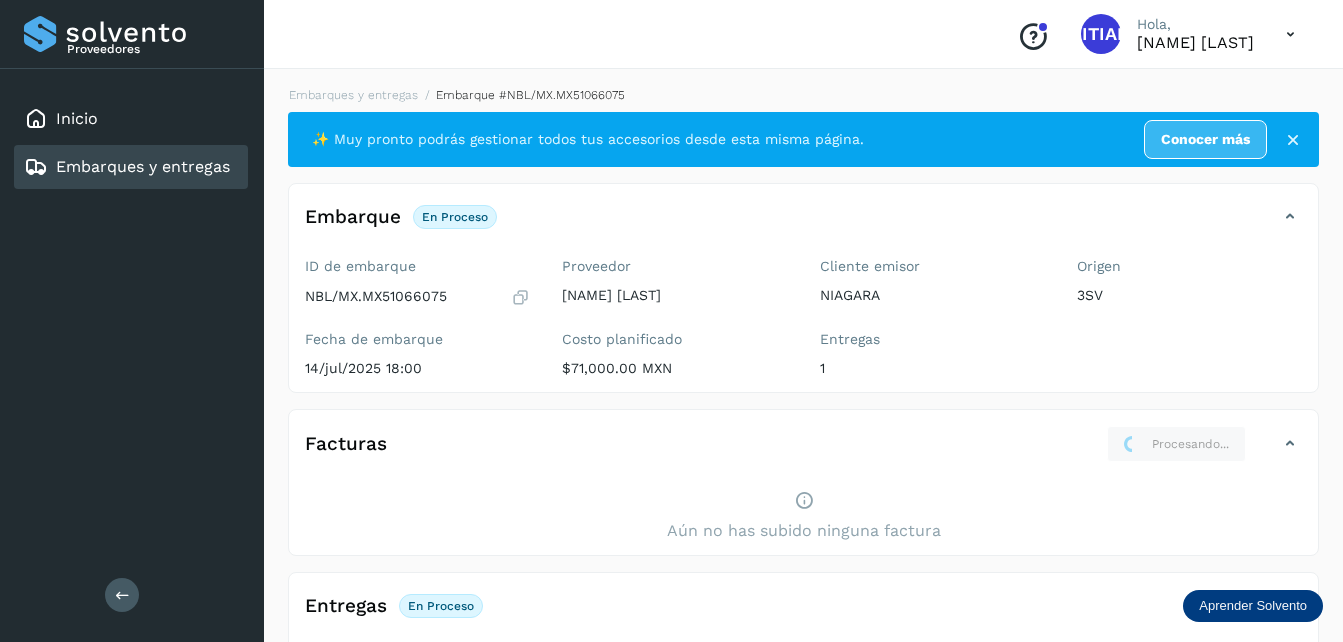click on "Facturas" at bounding box center [346, 444] 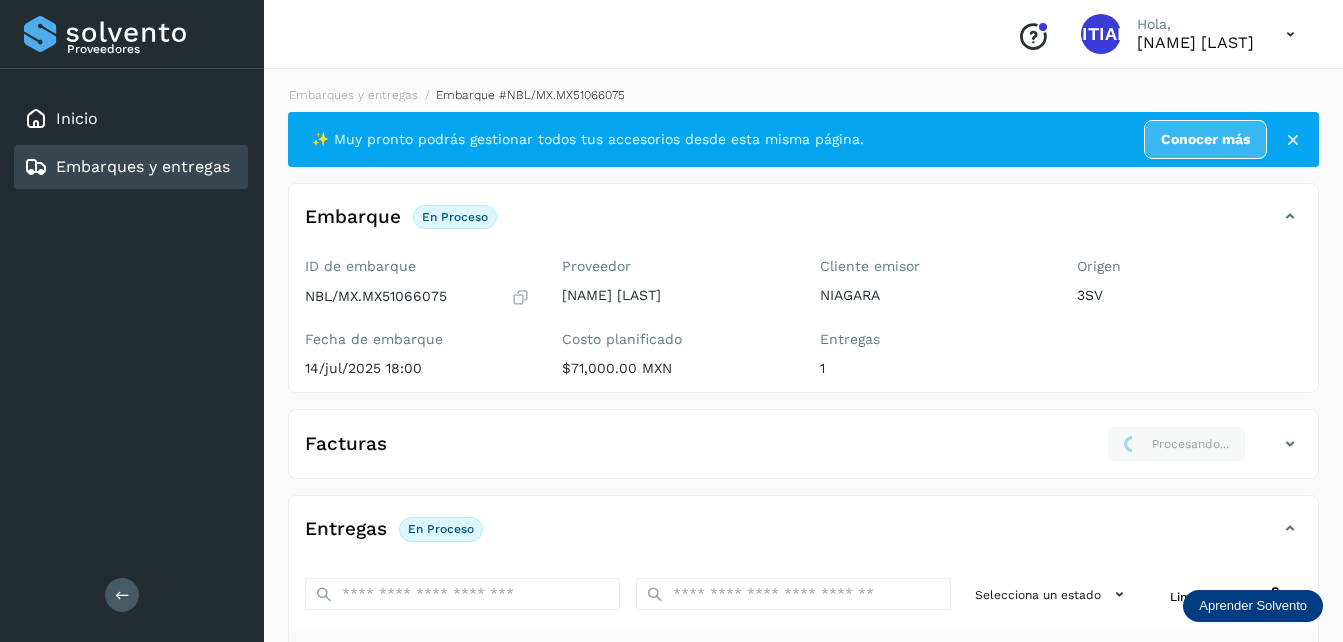 click on "Facturas" at bounding box center (346, 444) 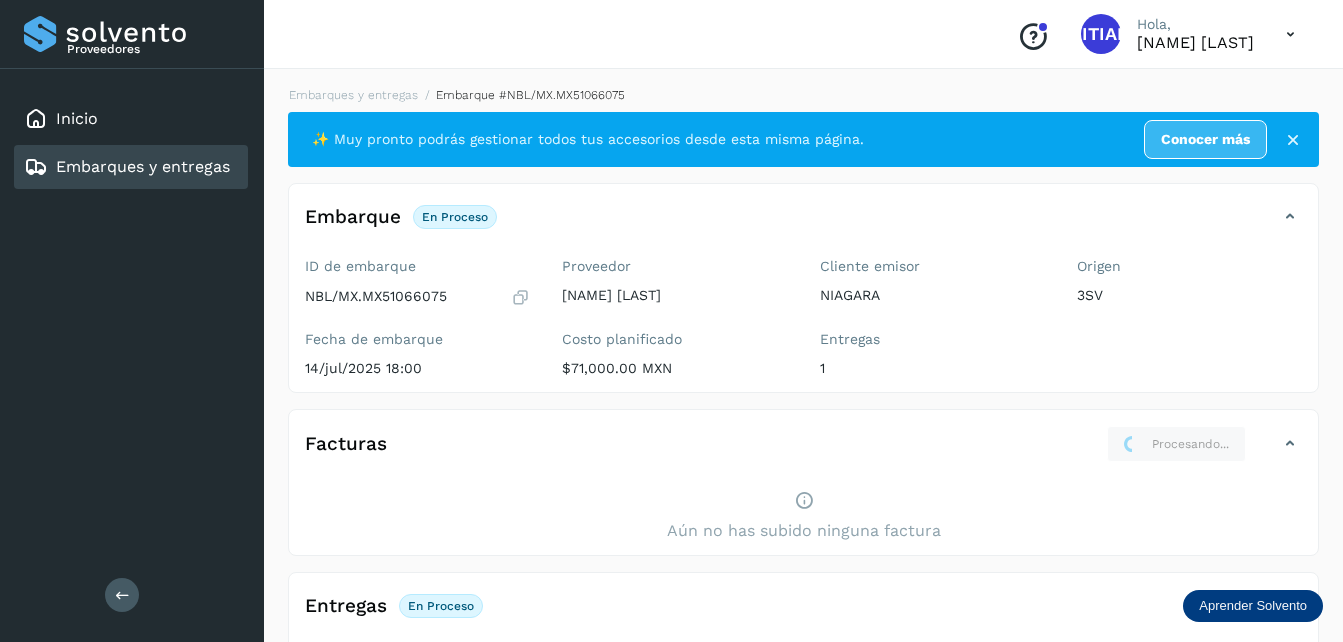 click on "✨ Muy pronto podrás gestionar todos tus accesorios desde esta misma página. Conocer más Embarque En proceso
Verifica el estado de la factura o entregas asociadas a este embarque
ID de embarque [ID] Fecha de embarque [DATE] [TIME] Proveedor [NAME] [LAST] Costo planificado  $71,000.00 MXN  Cliente emisor NIAGARA Entregas 1 Origen 3SV Facturas Procesando... Aún no has subido ninguna factura Entregas En proceso Selecciona un estado Limpiar filtros POD
El tamaño máximo de archivo es de 20 Mb.
Estado ID de entrega Cliente receptor Destino Subir POD En proceso 108419  NIAGARA TRANSFER A 3MX NIAGARA 108419 POD Destino: TRANSFER A 3MX En proceso Filtros por página : ** ** ** 1 - 1 de 1" at bounding box center (803, 557) 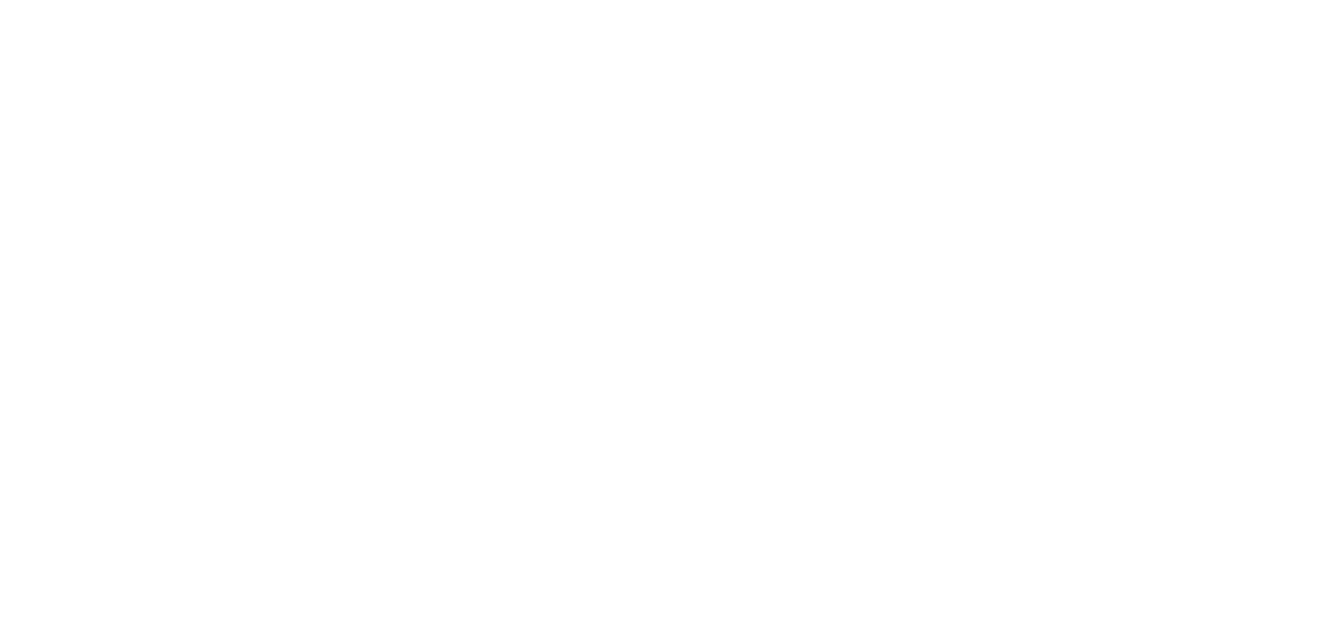 scroll, scrollTop: 0, scrollLeft: 0, axis: both 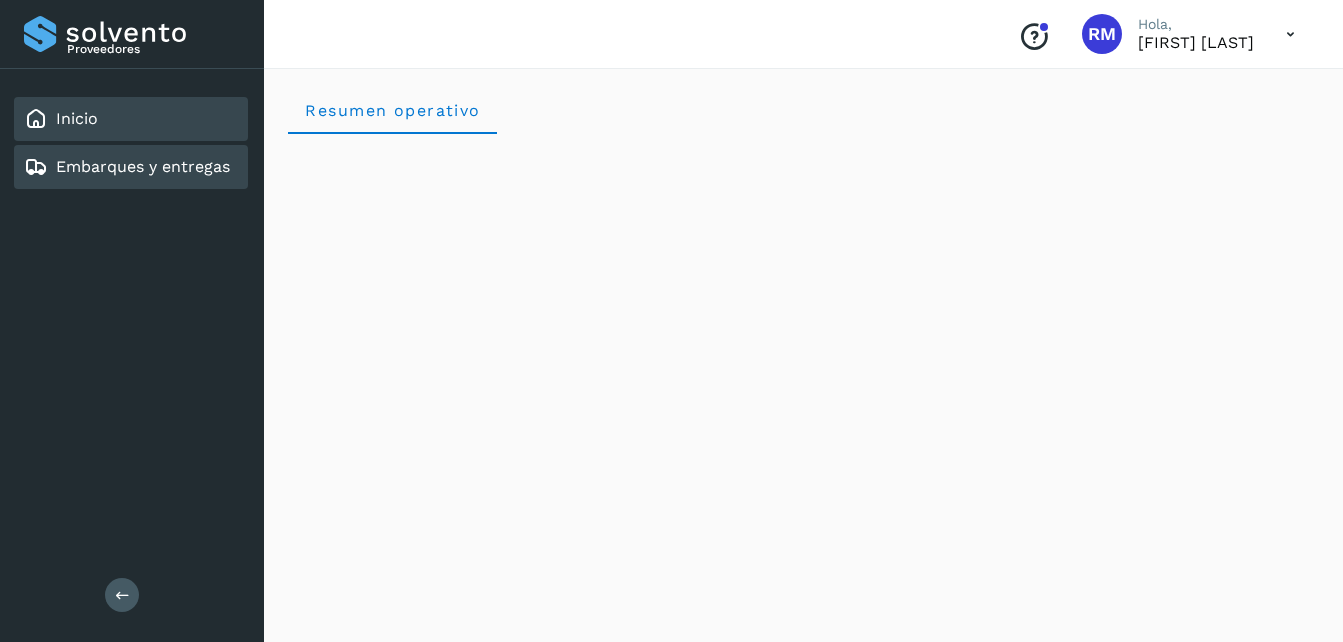 click on "Embarques y entregas" at bounding box center [143, 166] 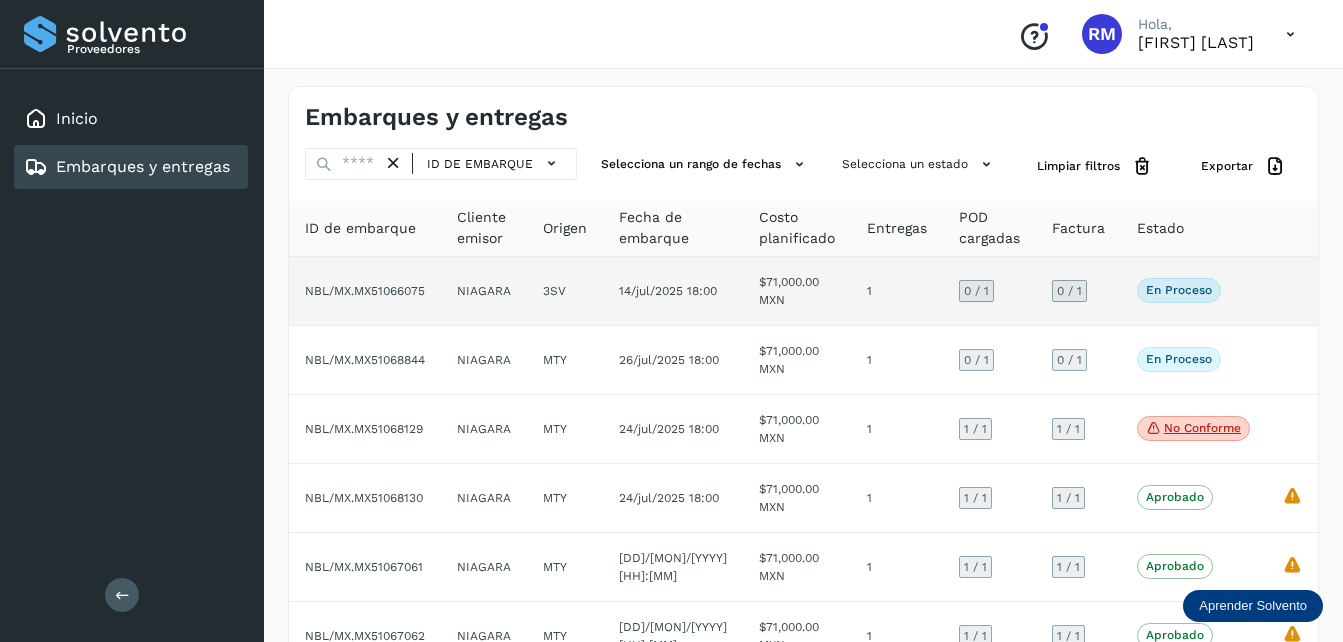 click on "NBL/MX.MX51066075" 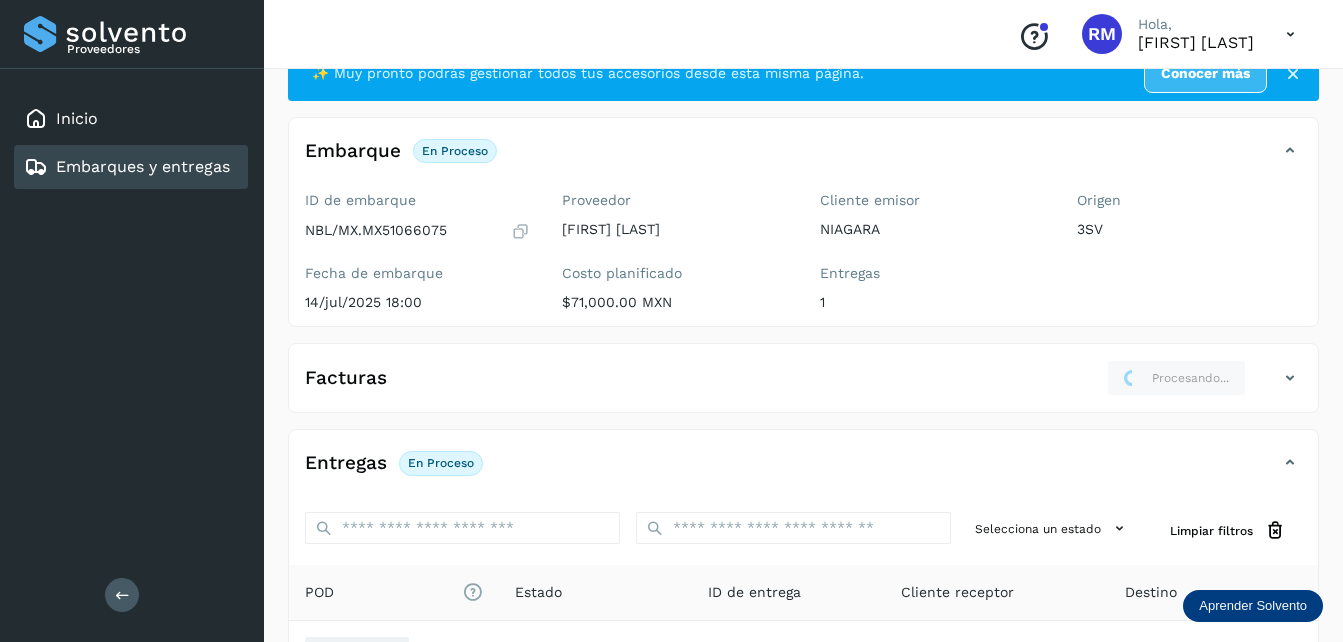 scroll, scrollTop: 100, scrollLeft: 0, axis: vertical 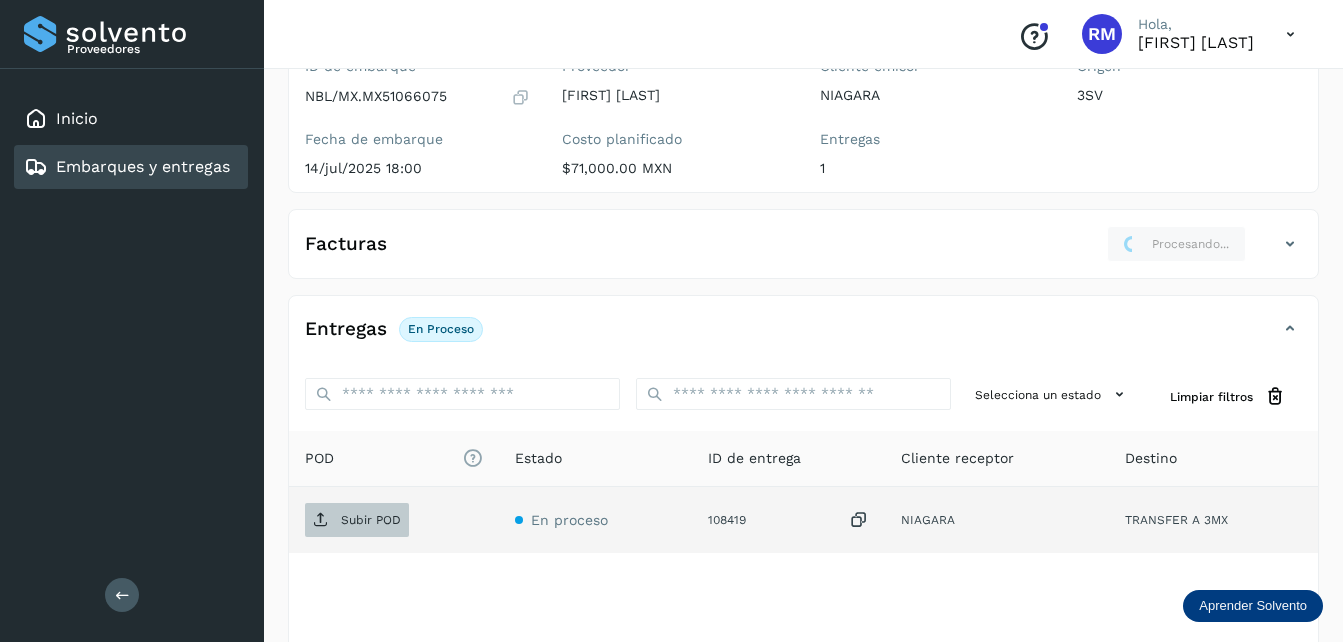 click on "Subir POD" at bounding box center (357, 520) 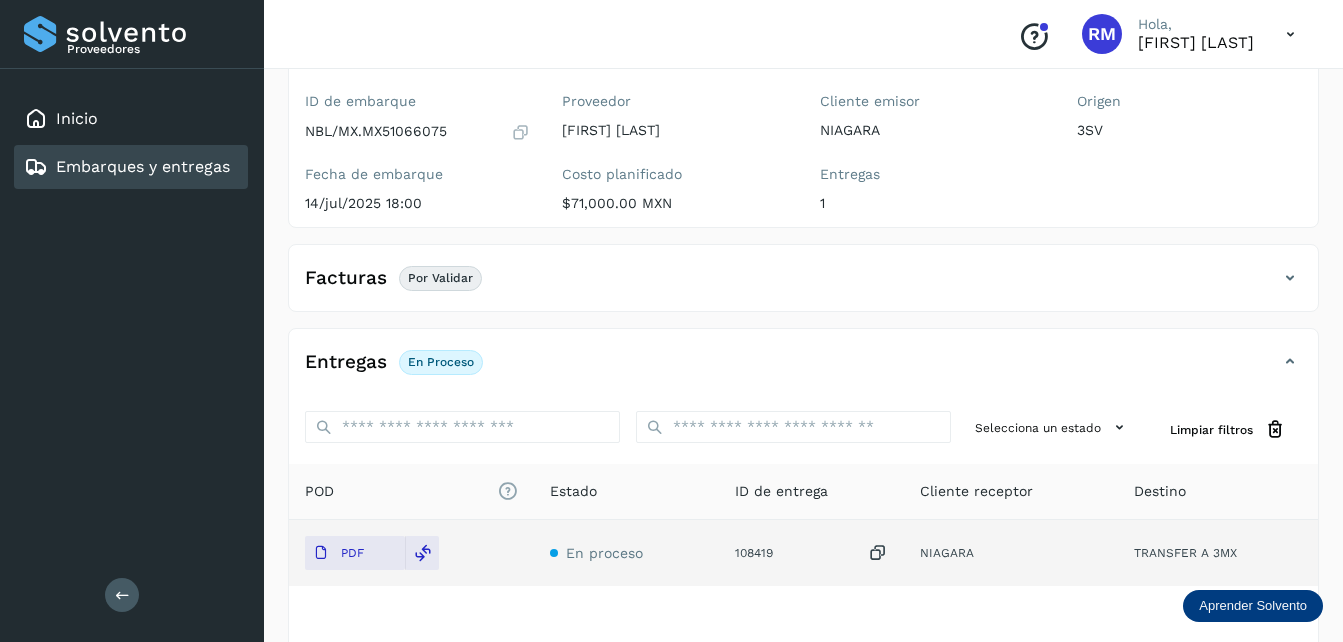 scroll, scrollTop: 200, scrollLeft: 0, axis: vertical 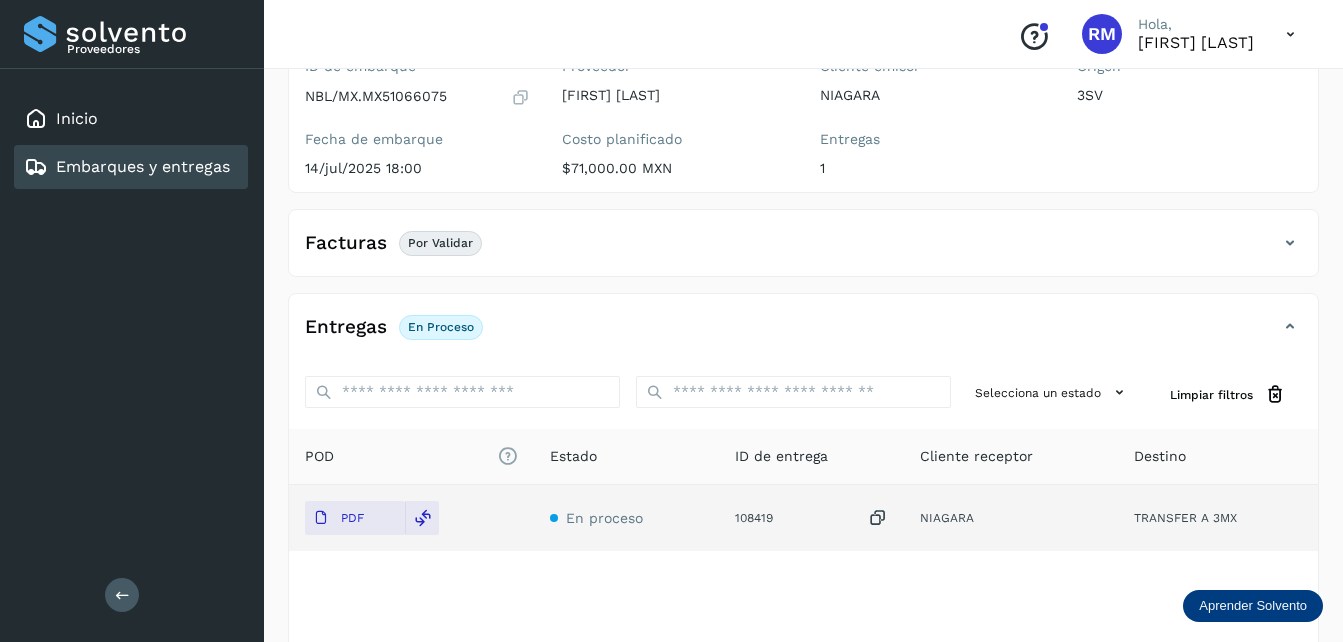 click on "Por validar" 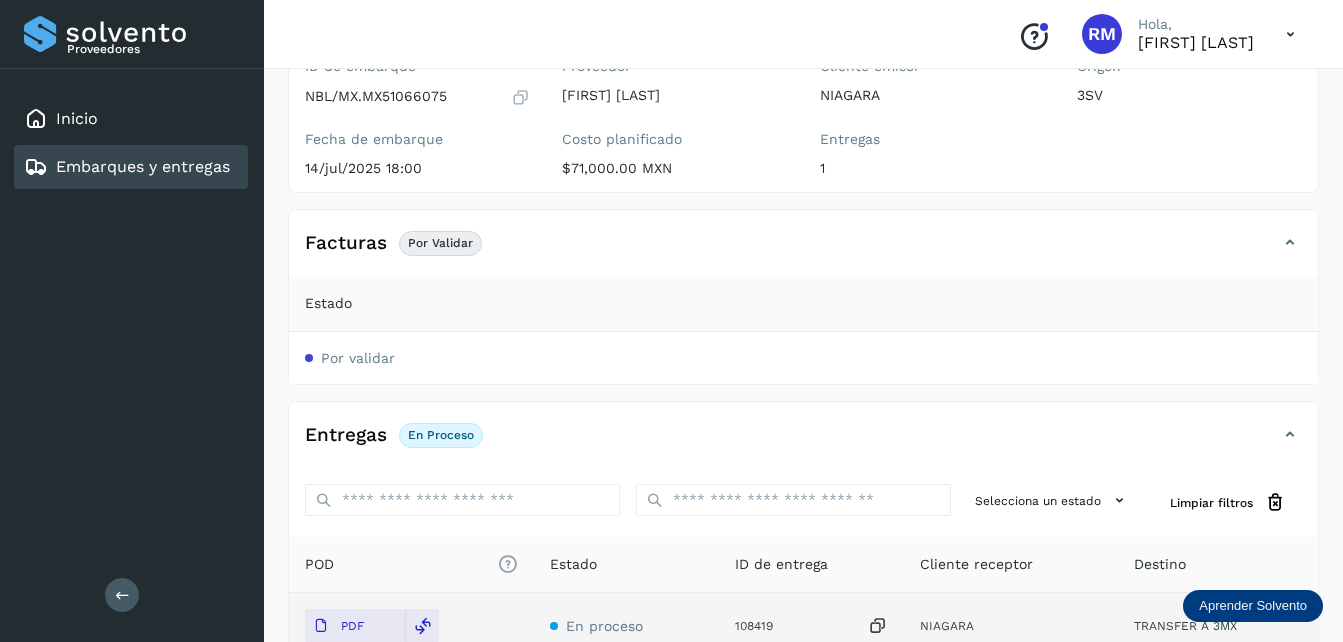 click on "Por validar" at bounding box center (358, 358) 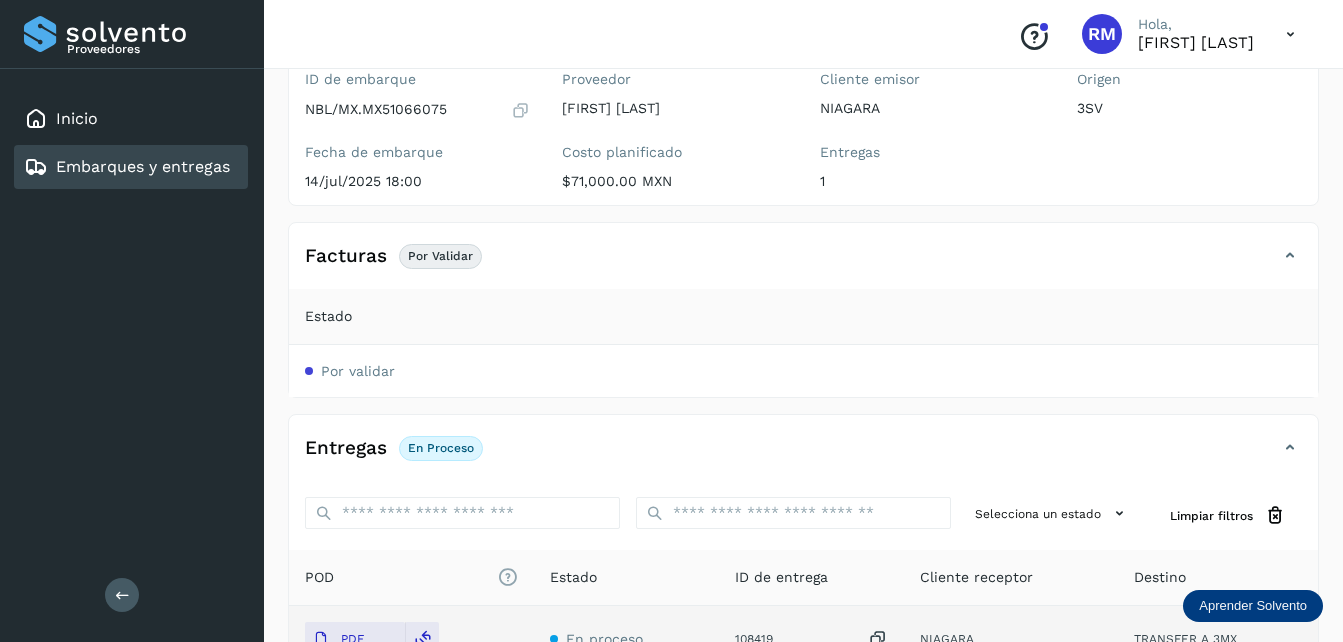scroll, scrollTop: 100, scrollLeft: 0, axis: vertical 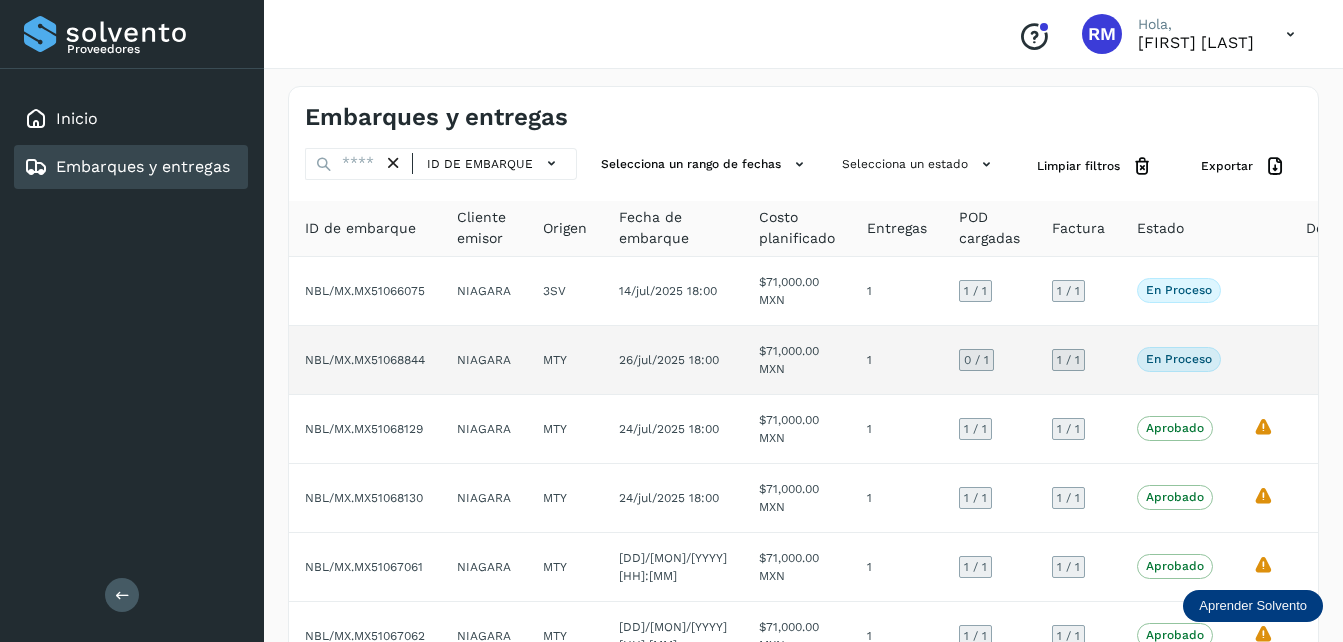 click on "En proceso" 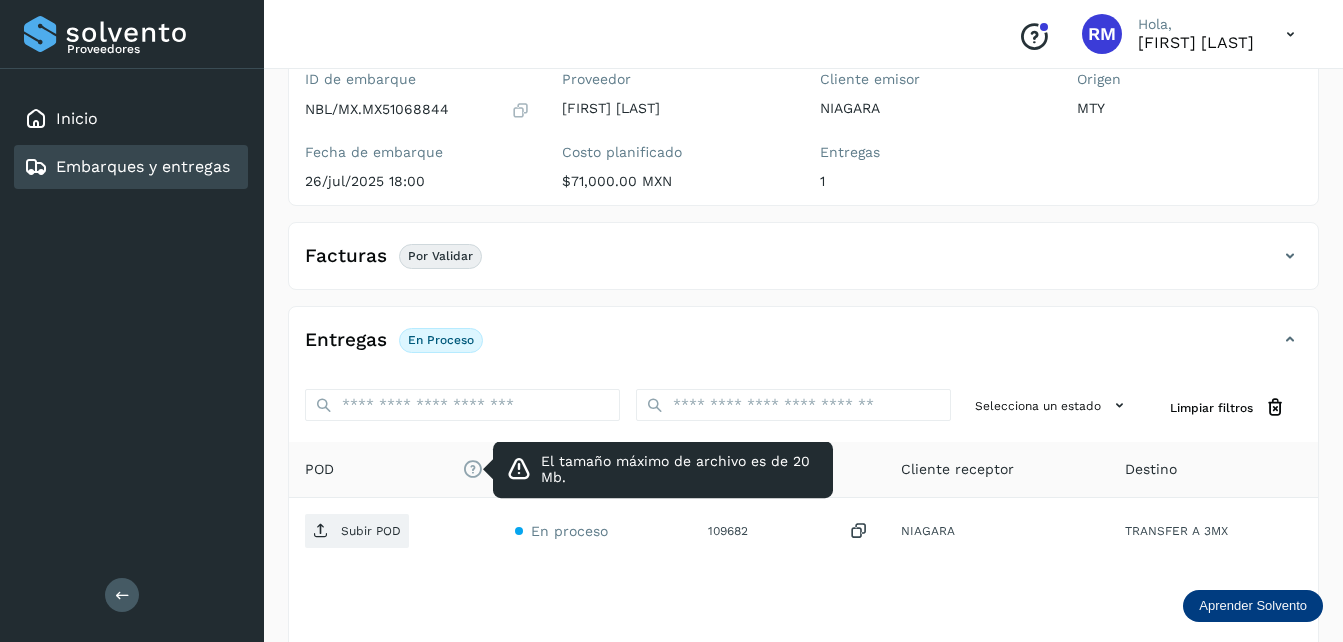 scroll, scrollTop: 200, scrollLeft: 0, axis: vertical 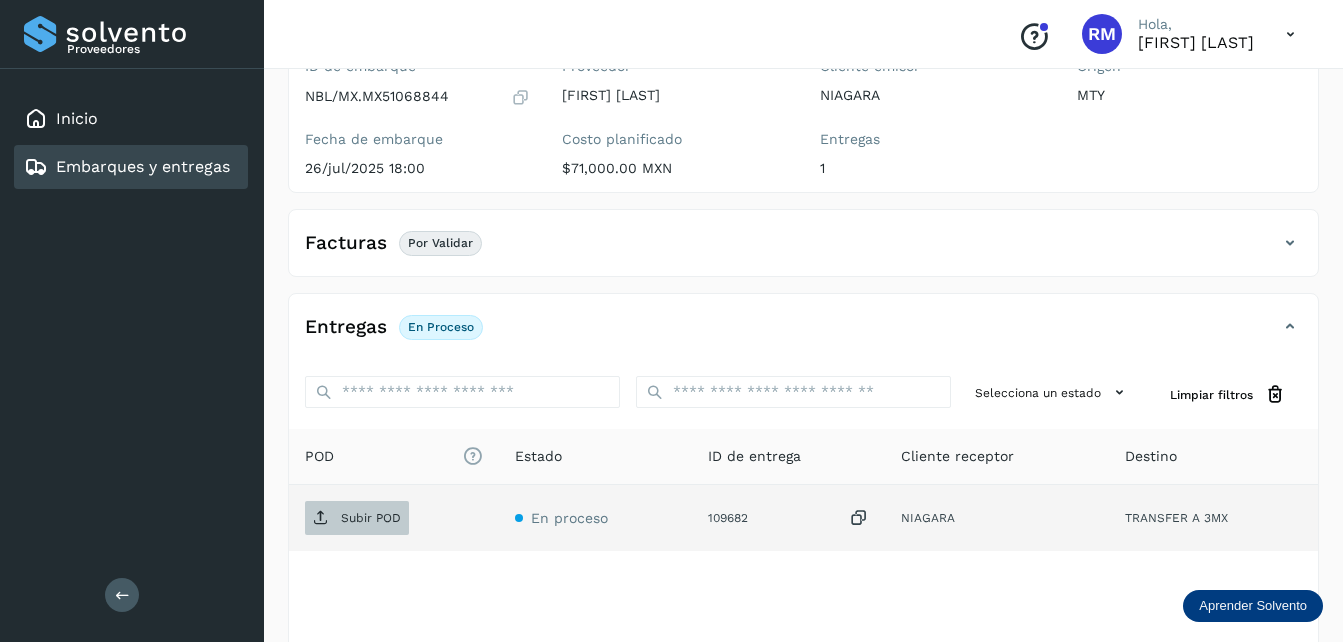 click on "Subir POD" at bounding box center [371, 518] 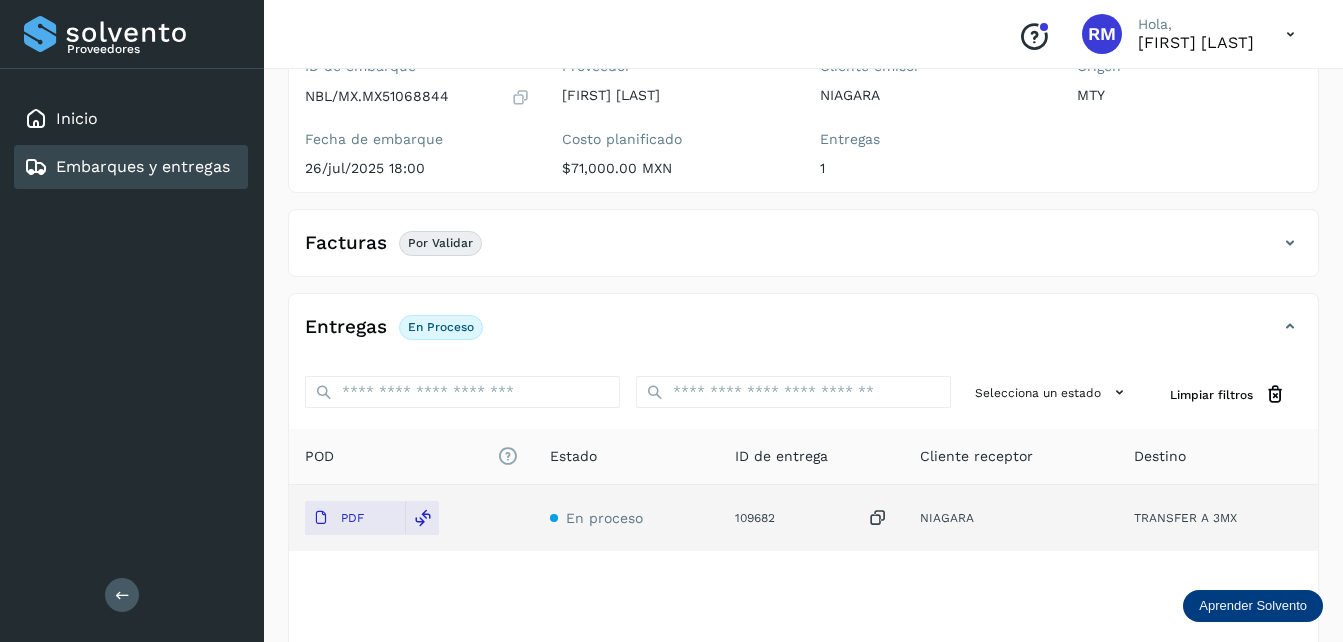 click on "Embarques y entregas" at bounding box center (143, 166) 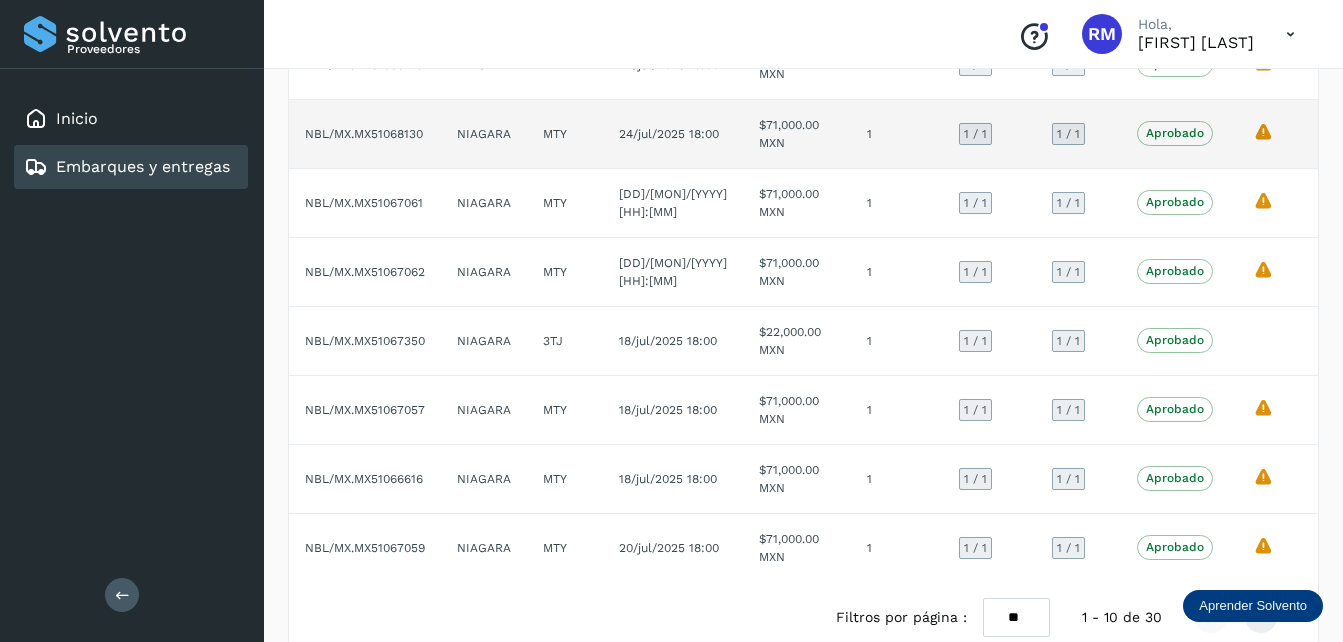 scroll, scrollTop: 415, scrollLeft: 0, axis: vertical 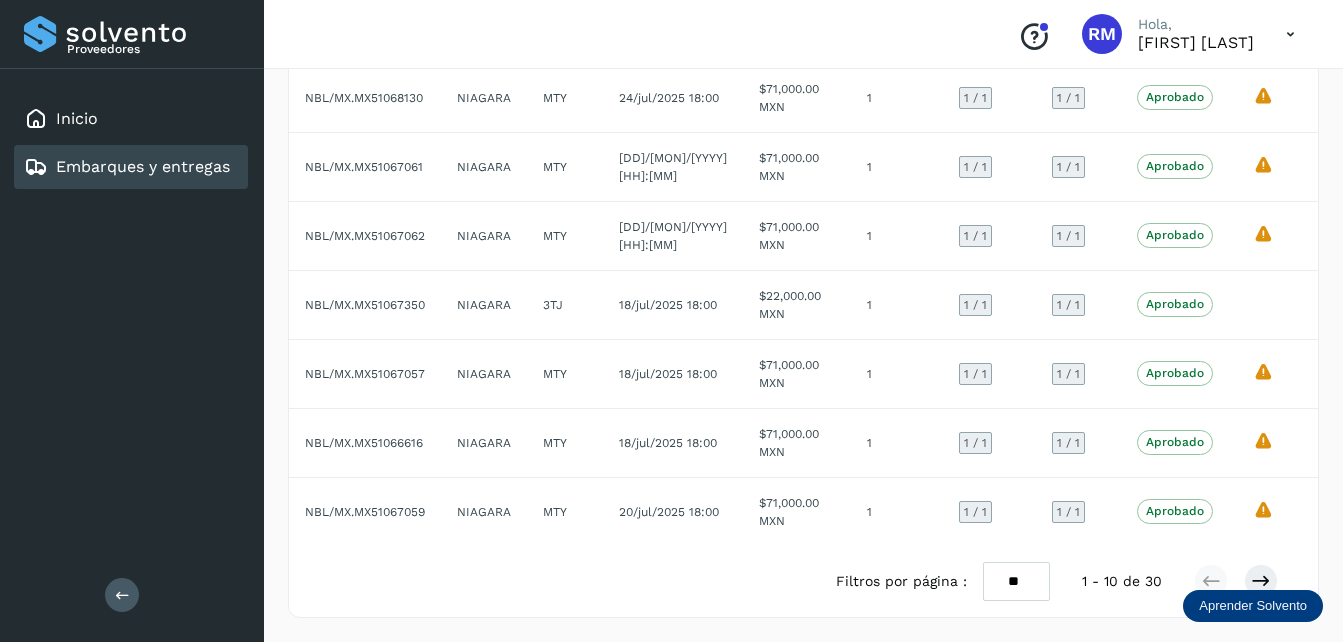 click on "Embarques y entregas" 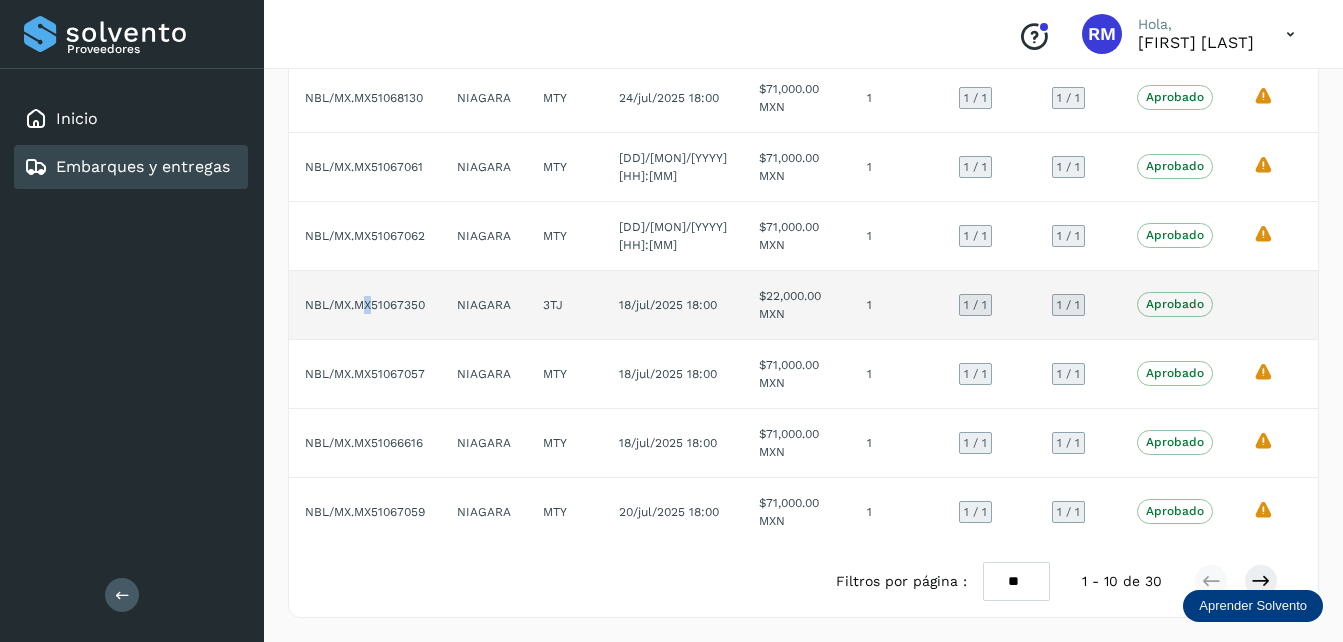 click on "[ID]" 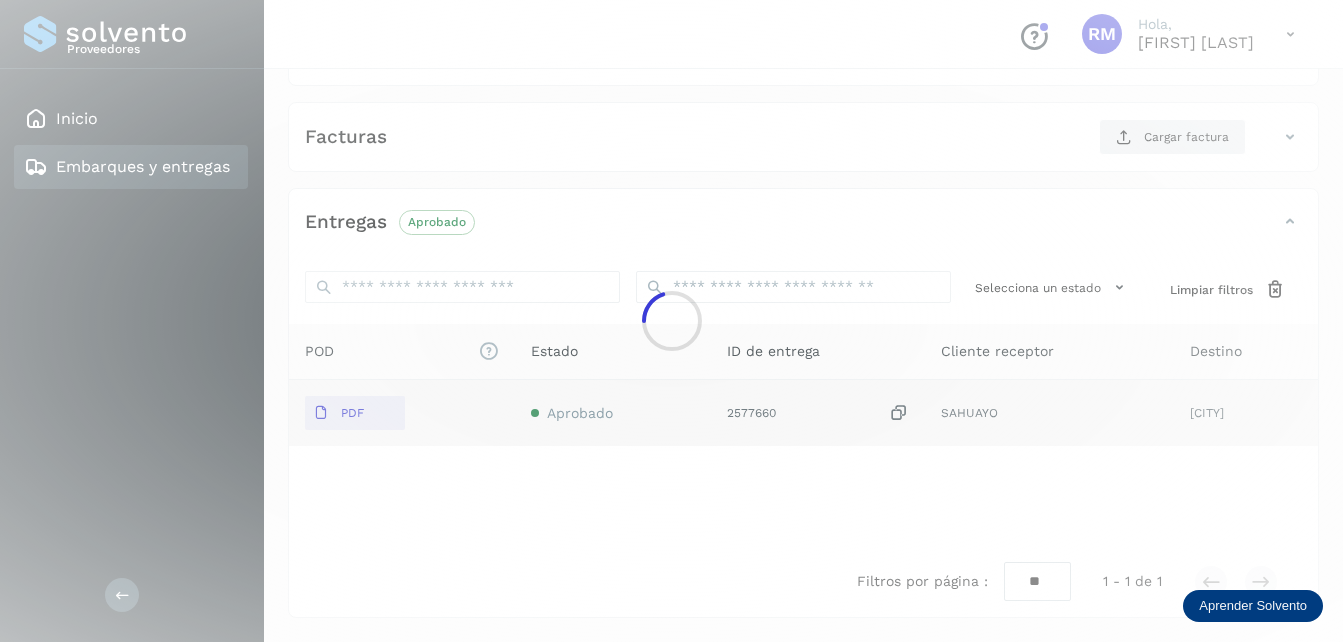 scroll, scrollTop: 305, scrollLeft: 0, axis: vertical 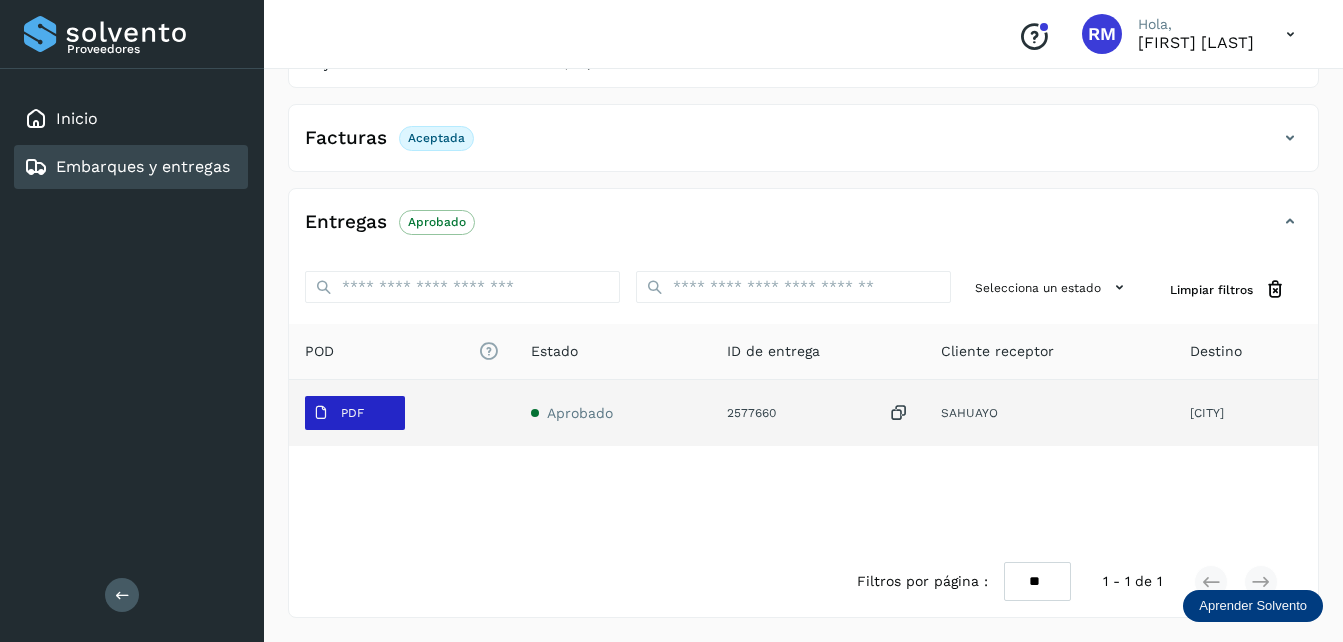 click on "PDF" at bounding box center (355, 413) 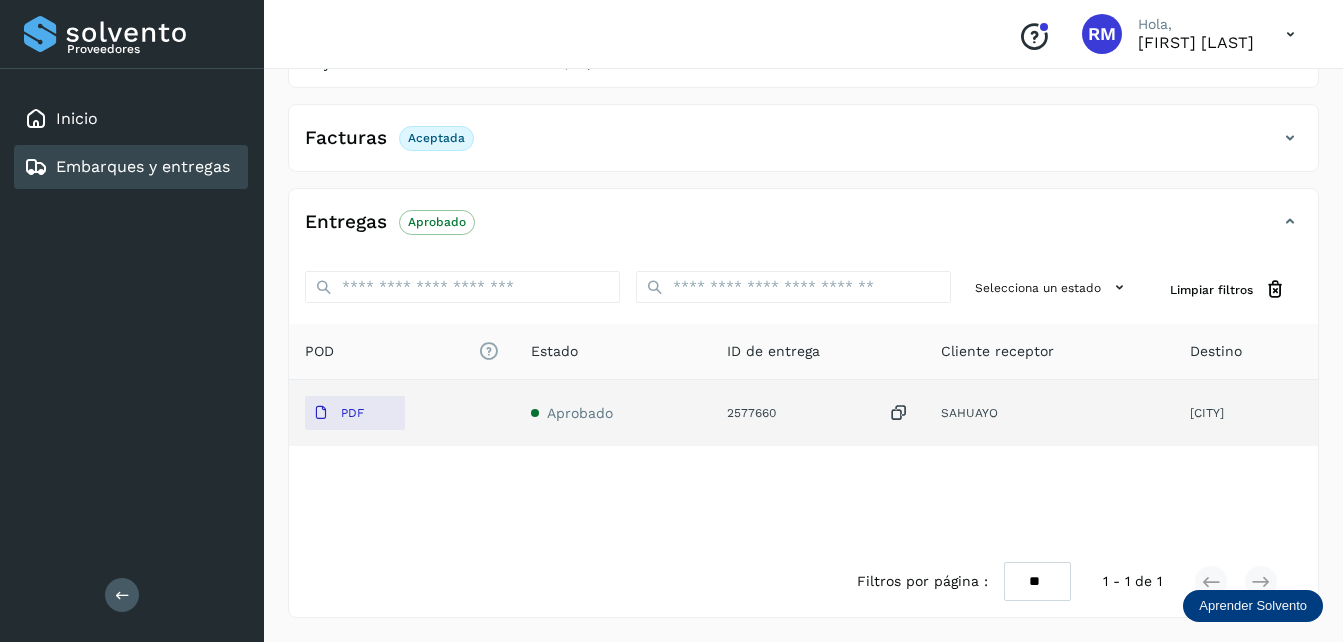click at bounding box center [535, 413] 